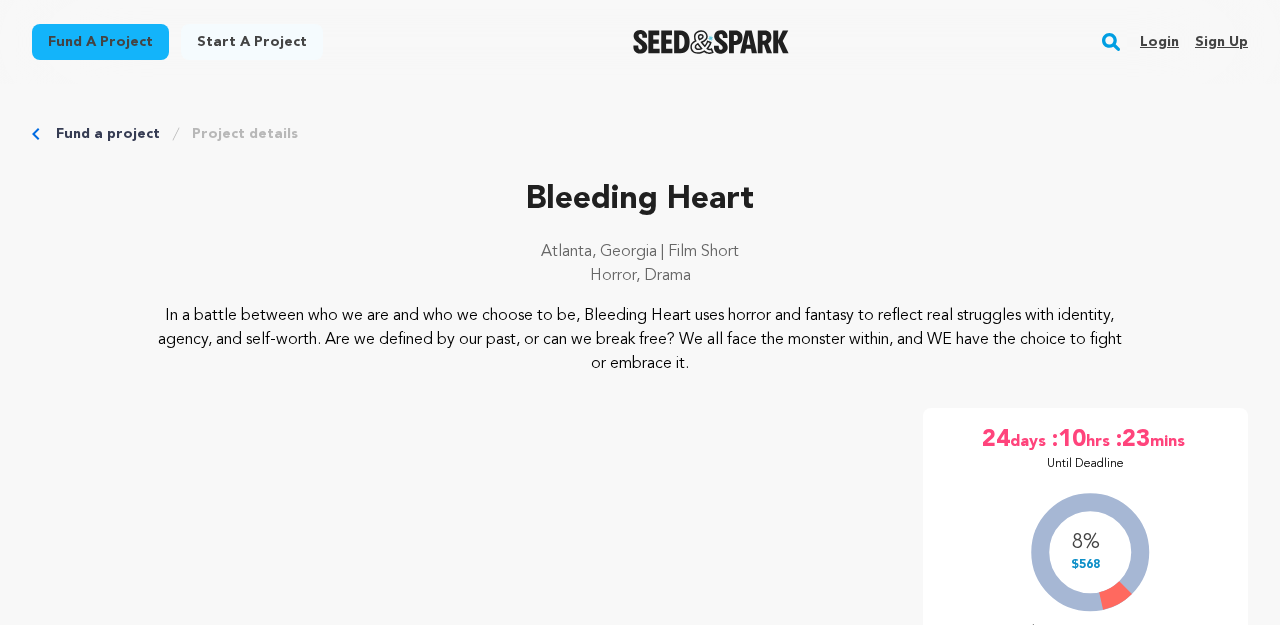 scroll, scrollTop: 0, scrollLeft: 0, axis: both 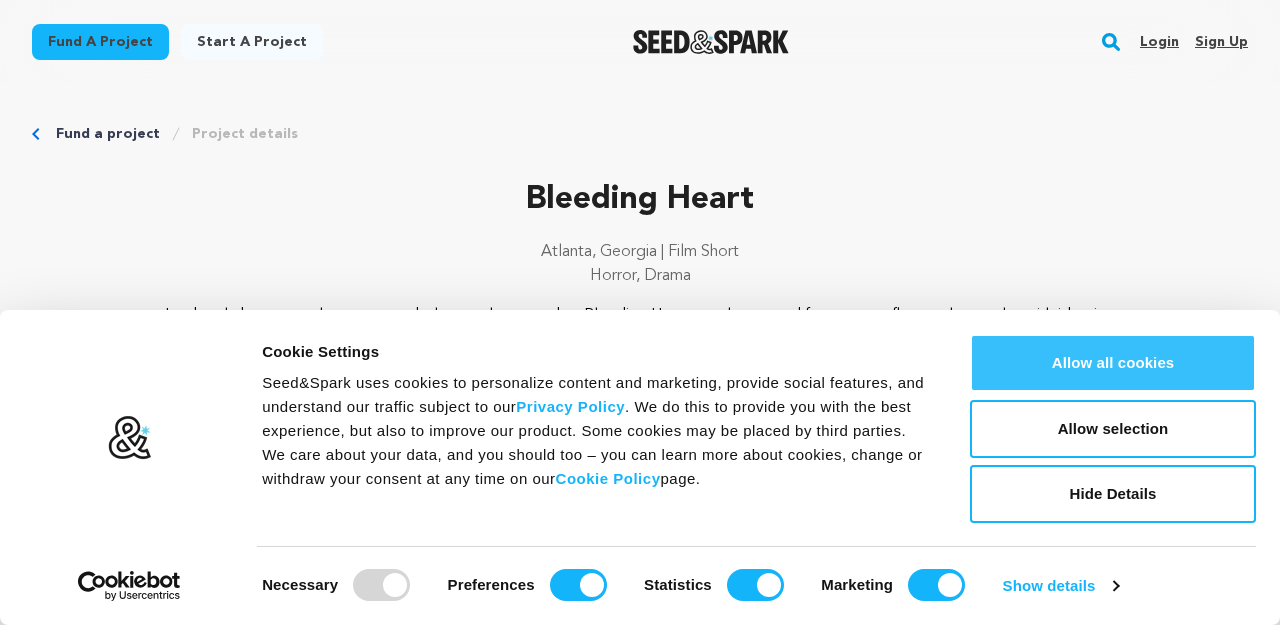 click on "Allow all cookies" at bounding box center [1113, 363] 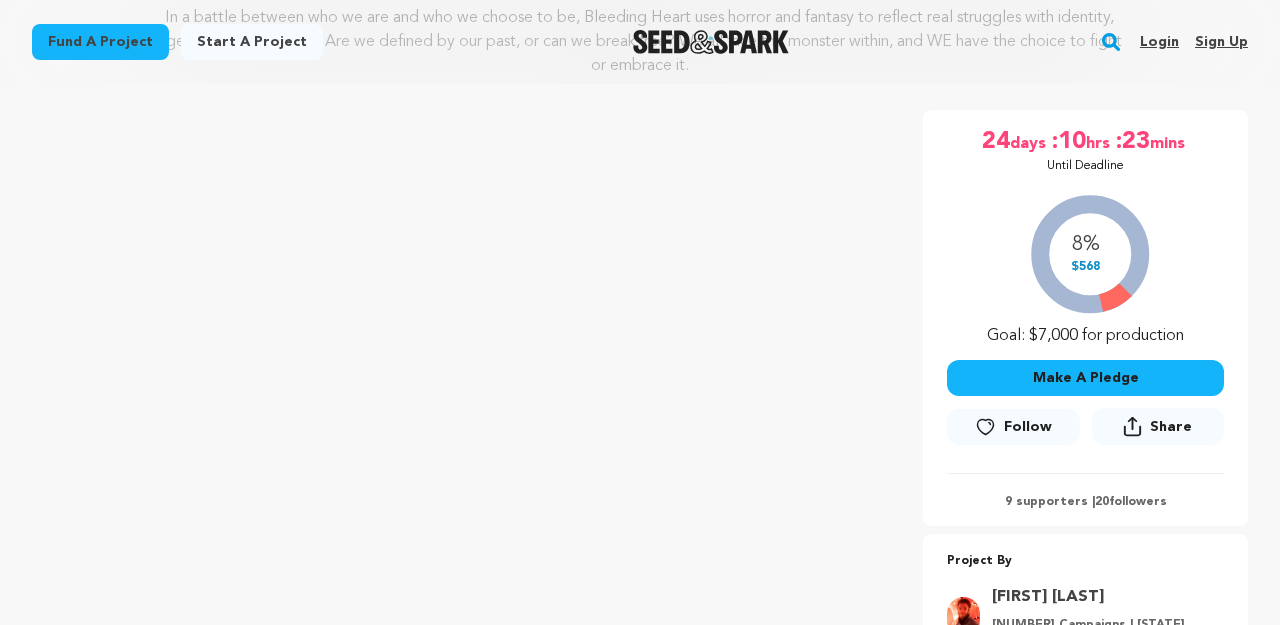 scroll, scrollTop: 297, scrollLeft: 0, axis: vertical 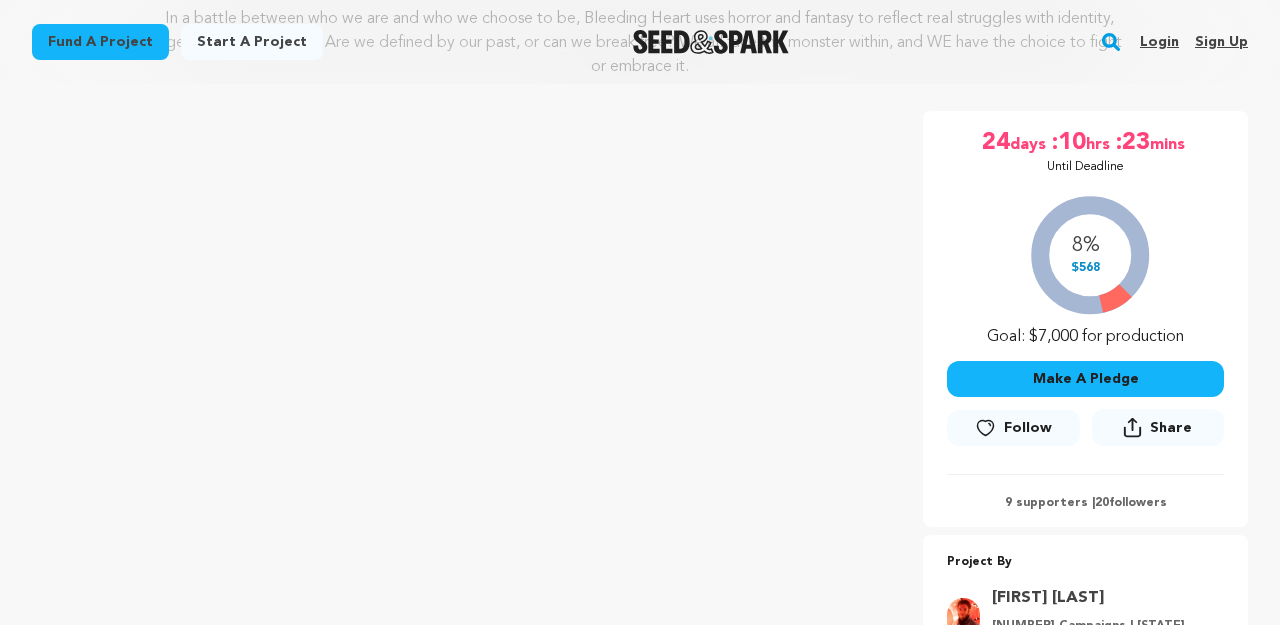 click on "Make A Pledge" at bounding box center (1085, 379) 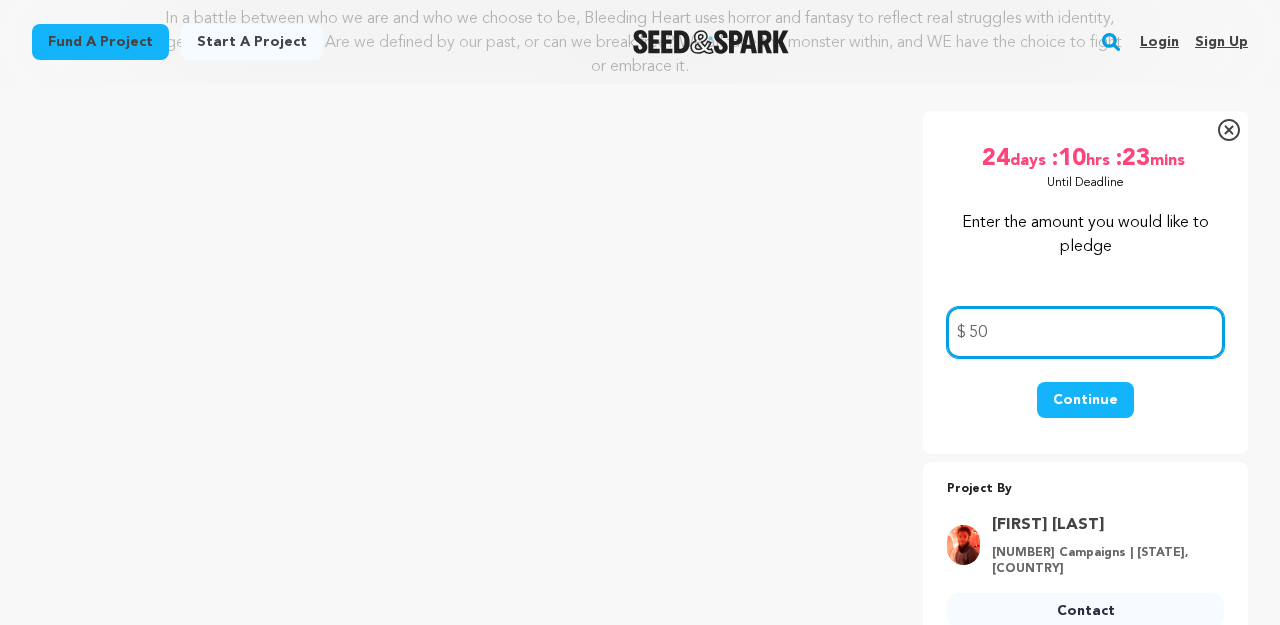 type on "50" 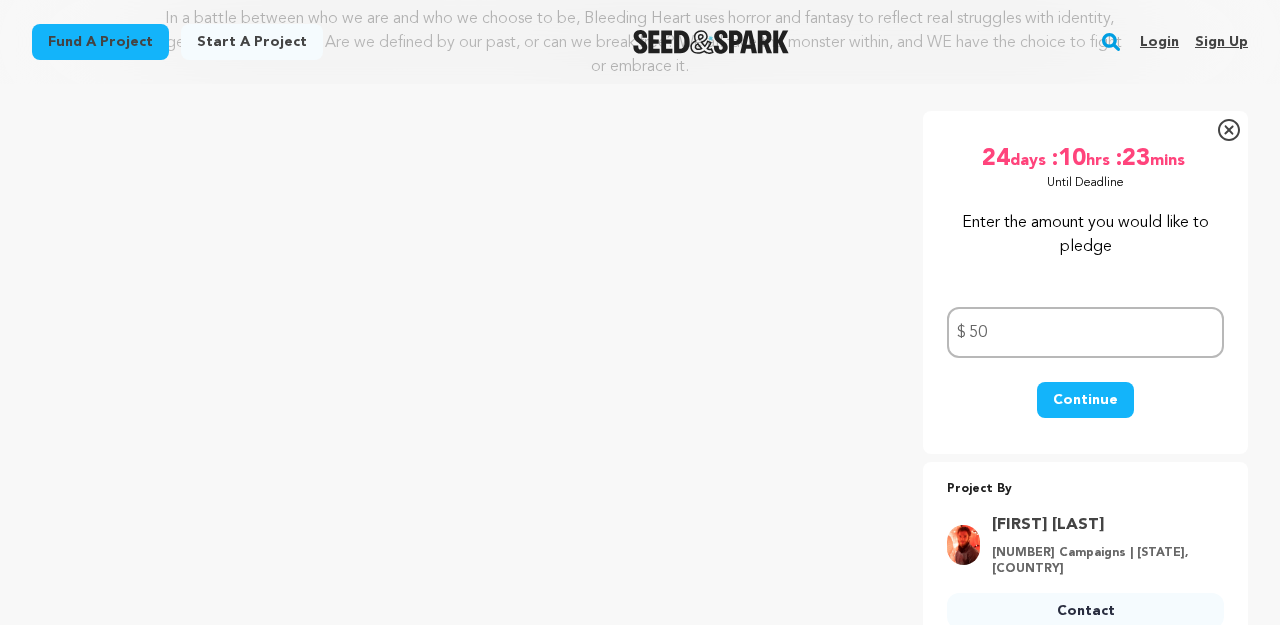 click on "Continue" at bounding box center (1085, 400) 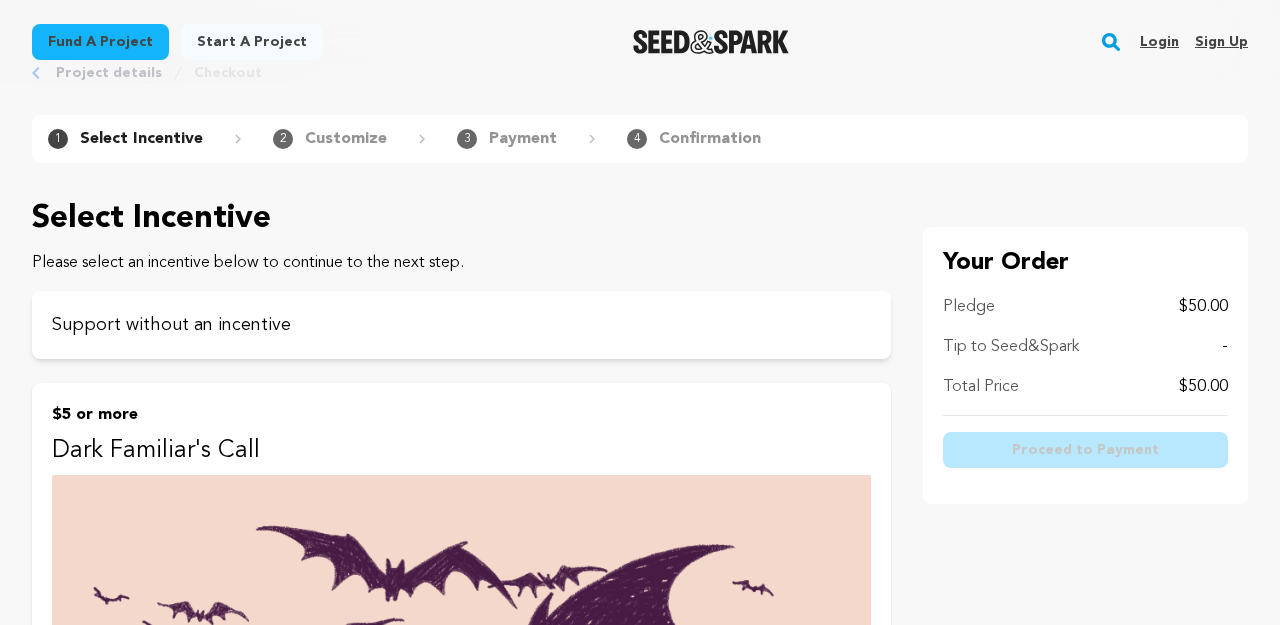 scroll, scrollTop: 0, scrollLeft: 0, axis: both 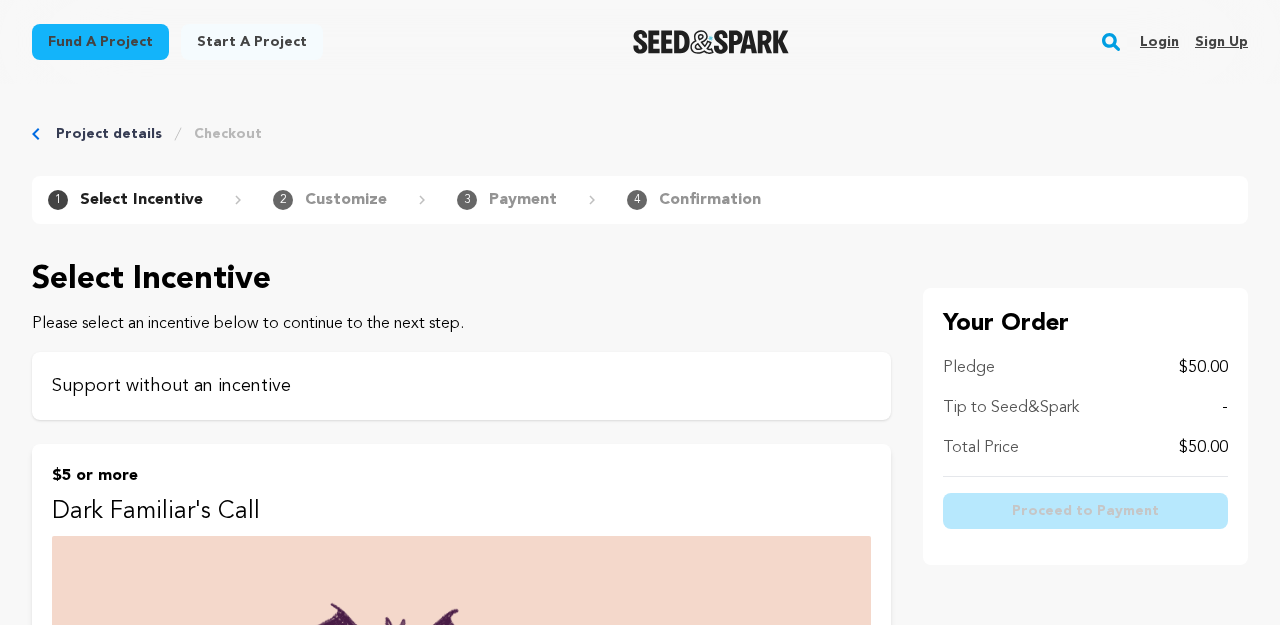 click on "Support without an incentive" at bounding box center [461, 386] 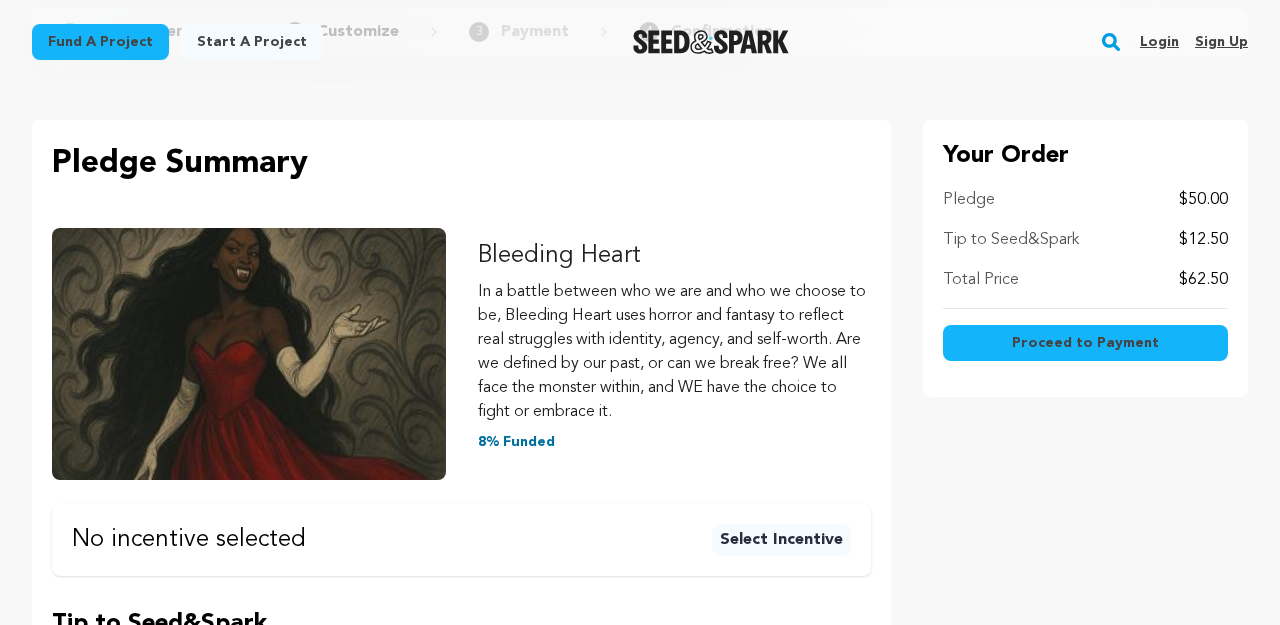 scroll, scrollTop: 175, scrollLeft: 0, axis: vertical 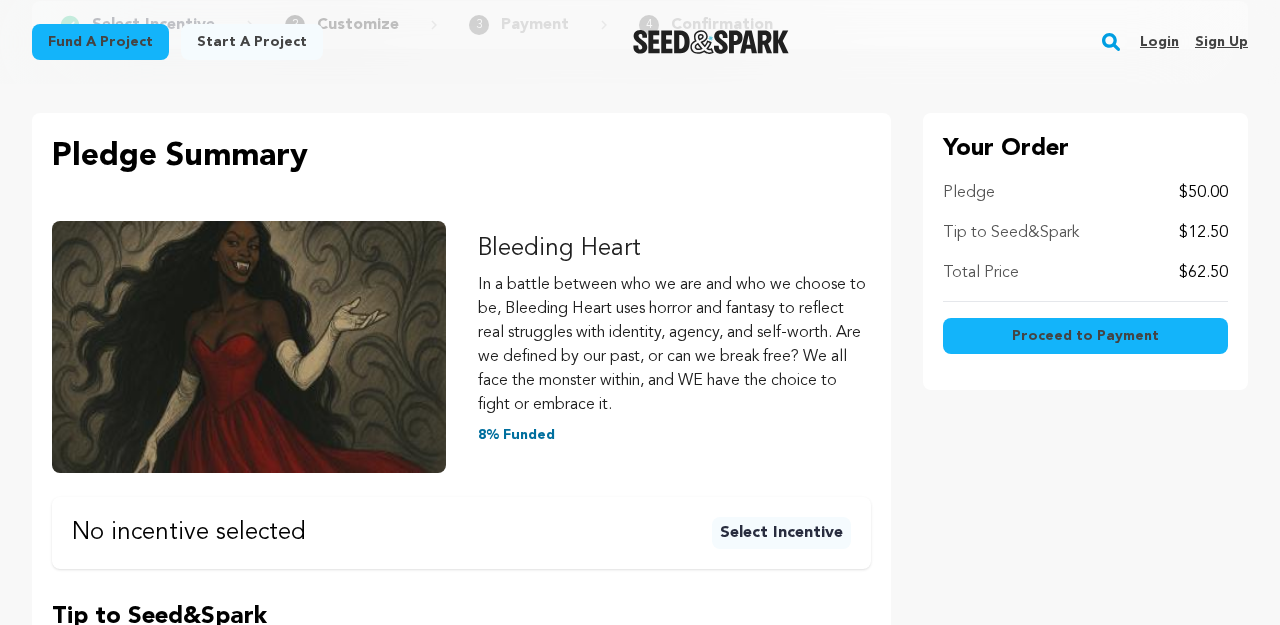 click on "Proceed to Payment" at bounding box center (1085, 336) 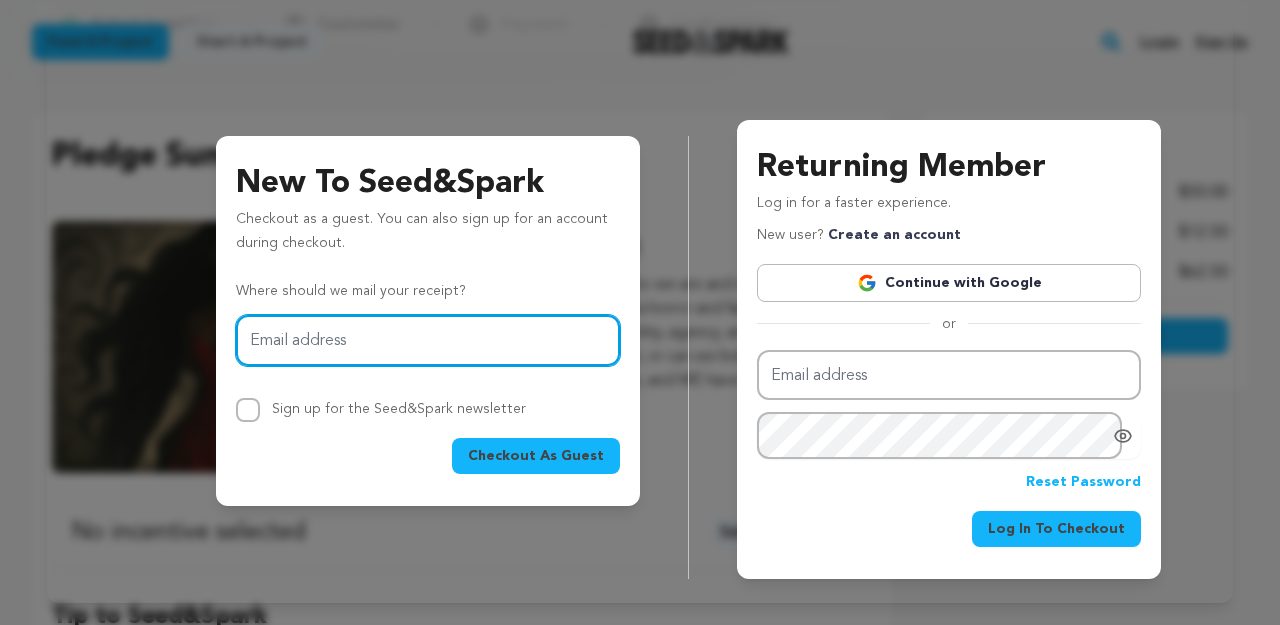 type on "dcasti2705@sbcglobal.net" 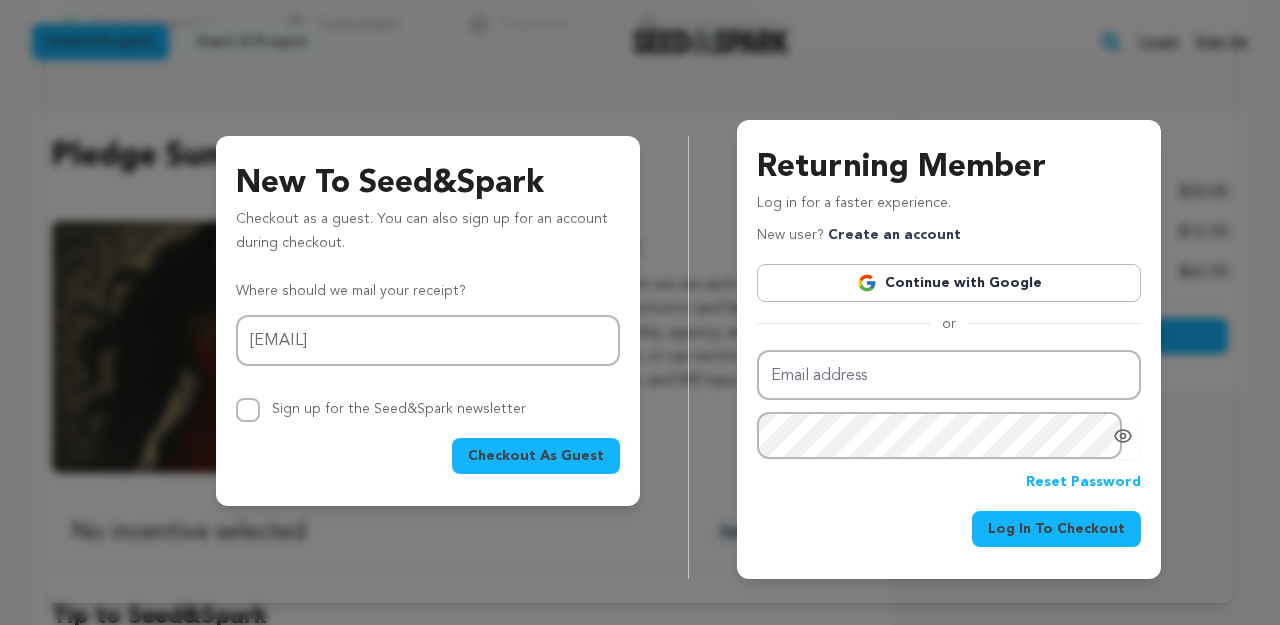 click on "Checkout As Guest" at bounding box center (536, 456) 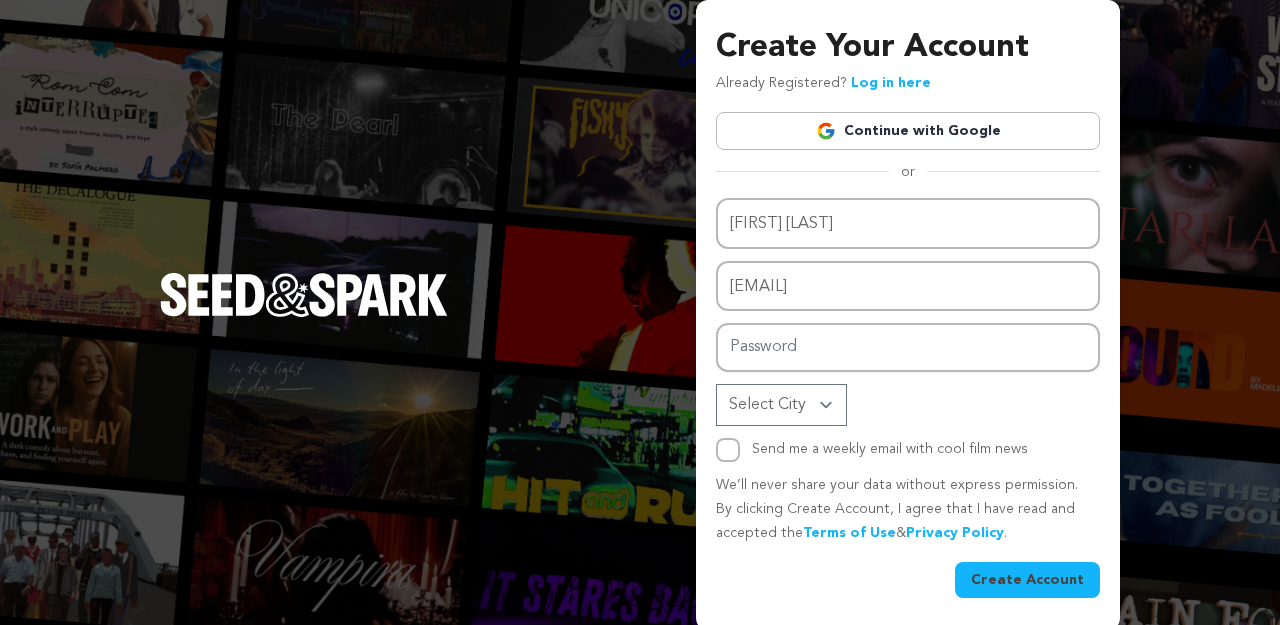 scroll, scrollTop: 0, scrollLeft: 0, axis: both 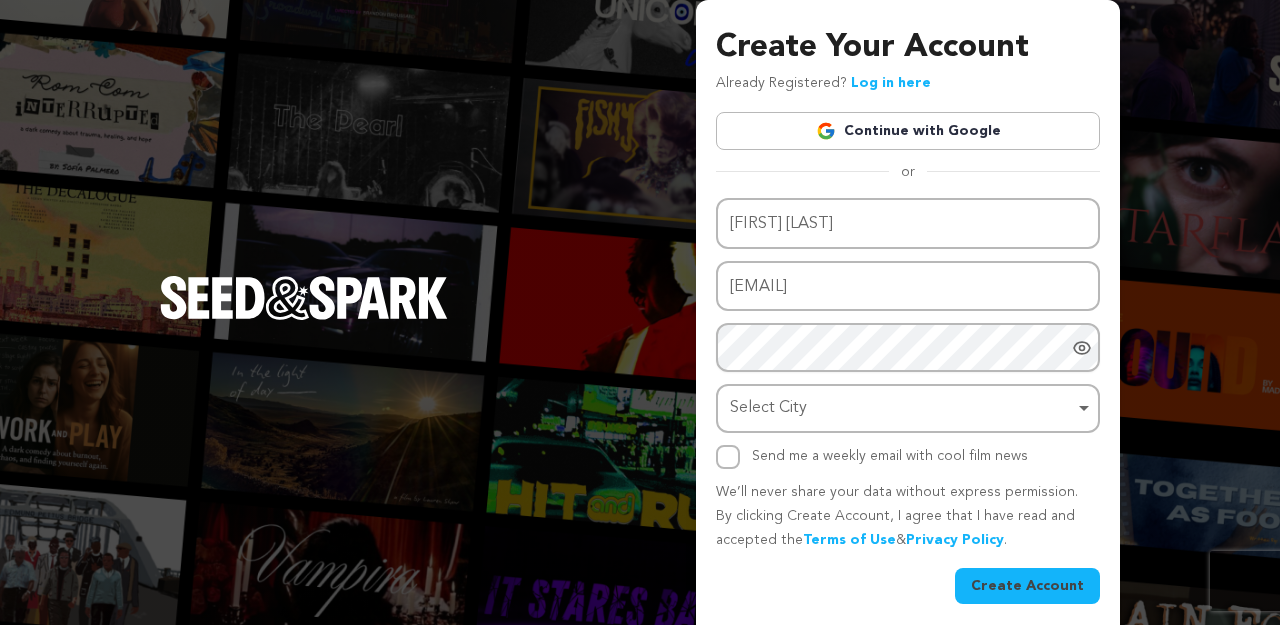 click on "Continue with Google" at bounding box center (908, 131) 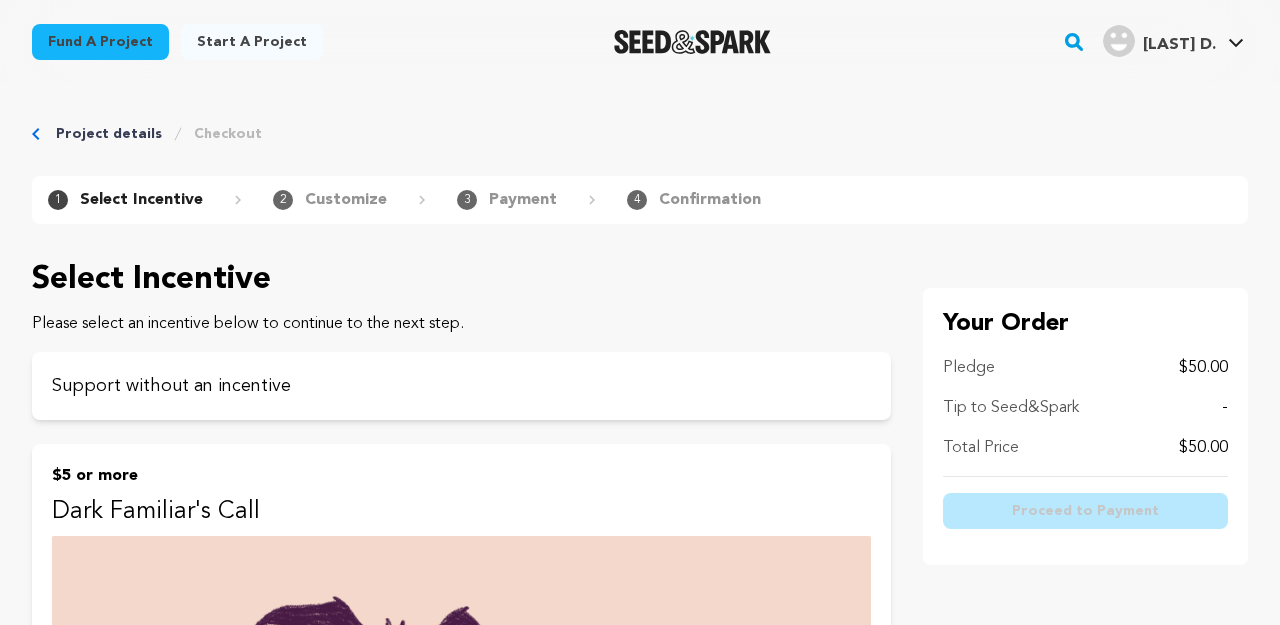 scroll, scrollTop: 0, scrollLeft: 0, axis: both 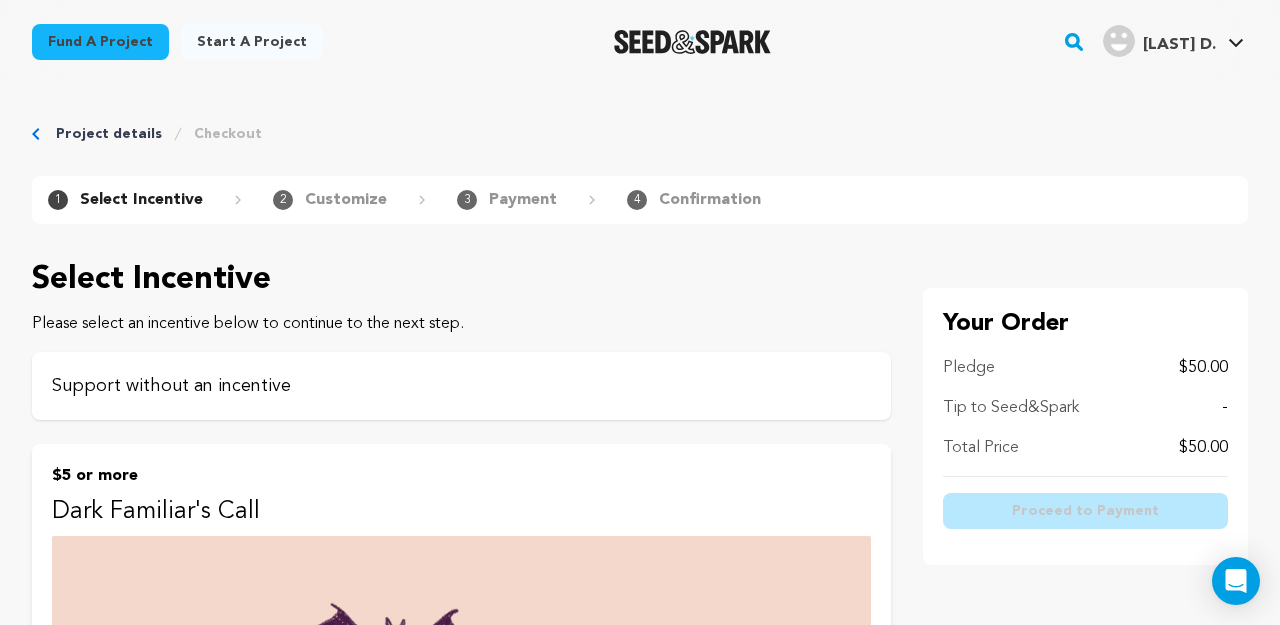 click on "Support without an incentive" at bounding box center [461, 386] 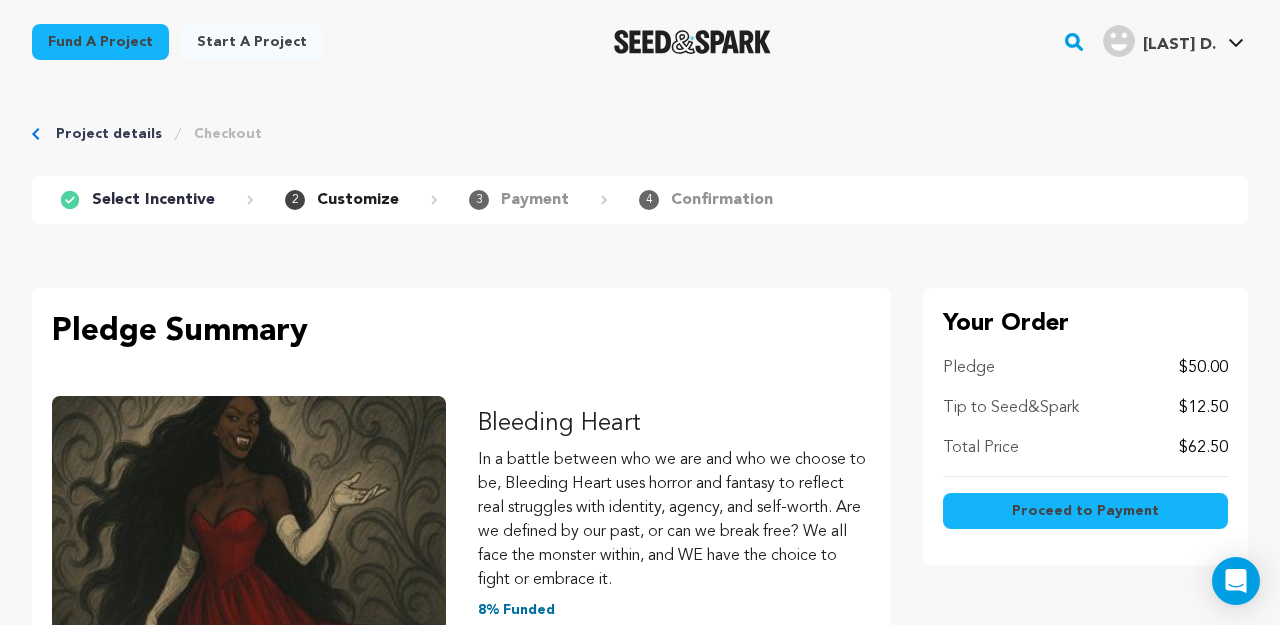 click on "Proceed to Payment" at bounding box center [1085, 511] 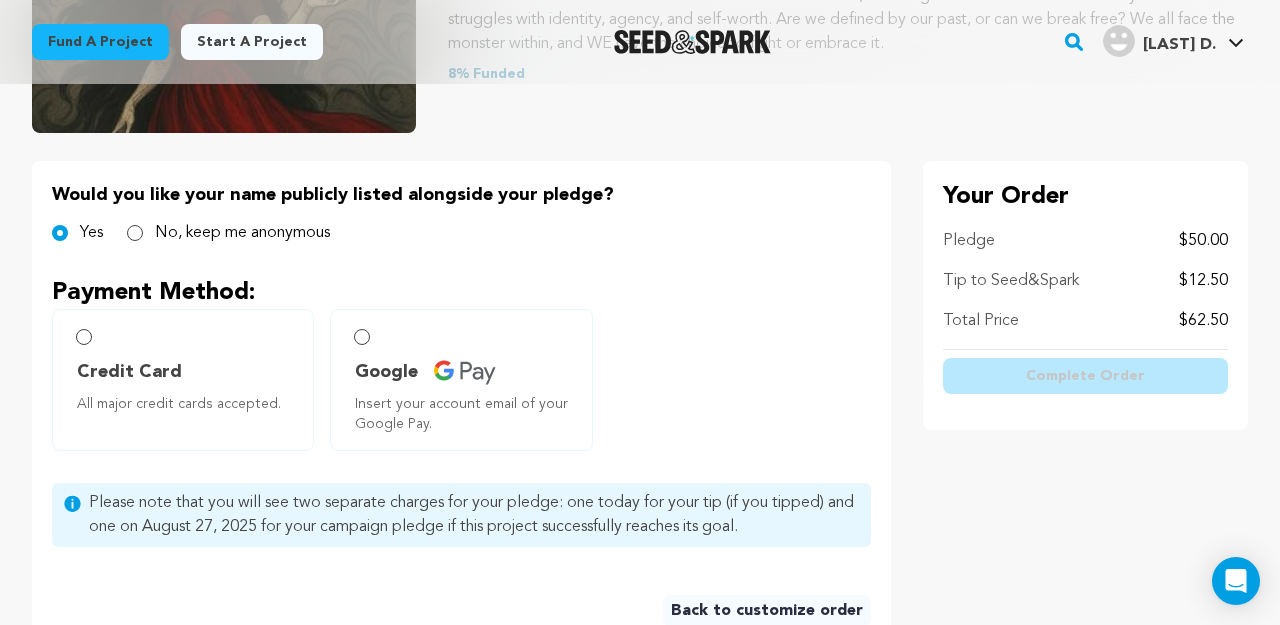scroll, scrollTop: 340, scrollLeft: 0, axis: vertical 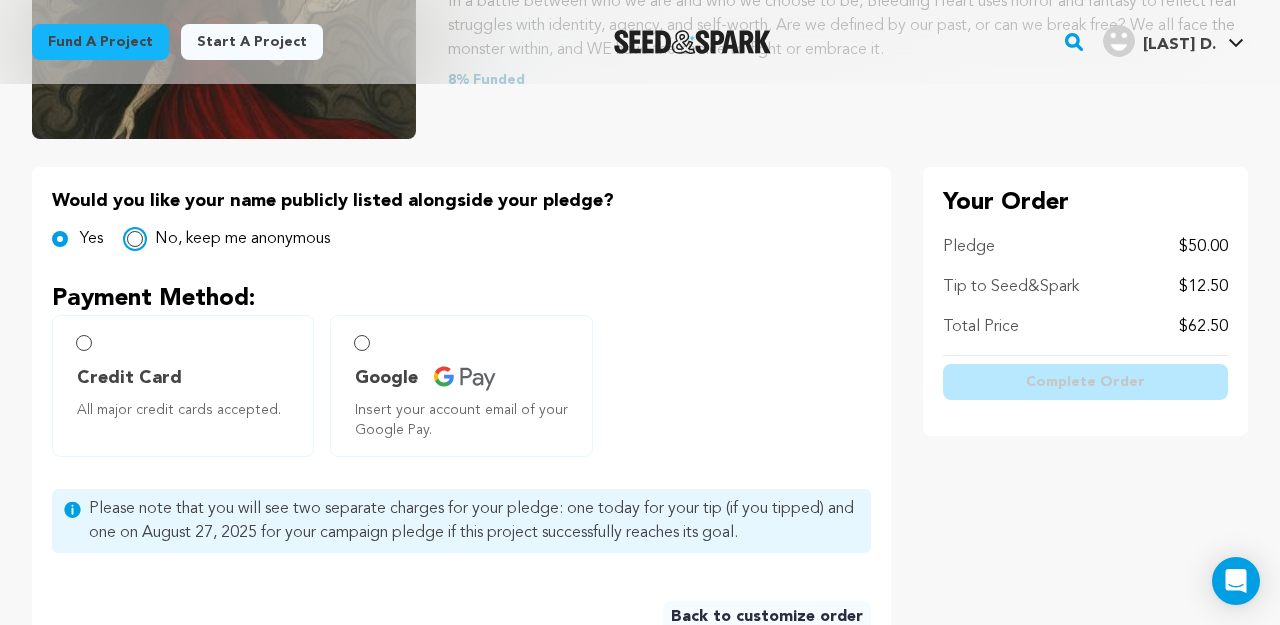 click on "No, keep me anonymous" at bounding box center [135, 239] 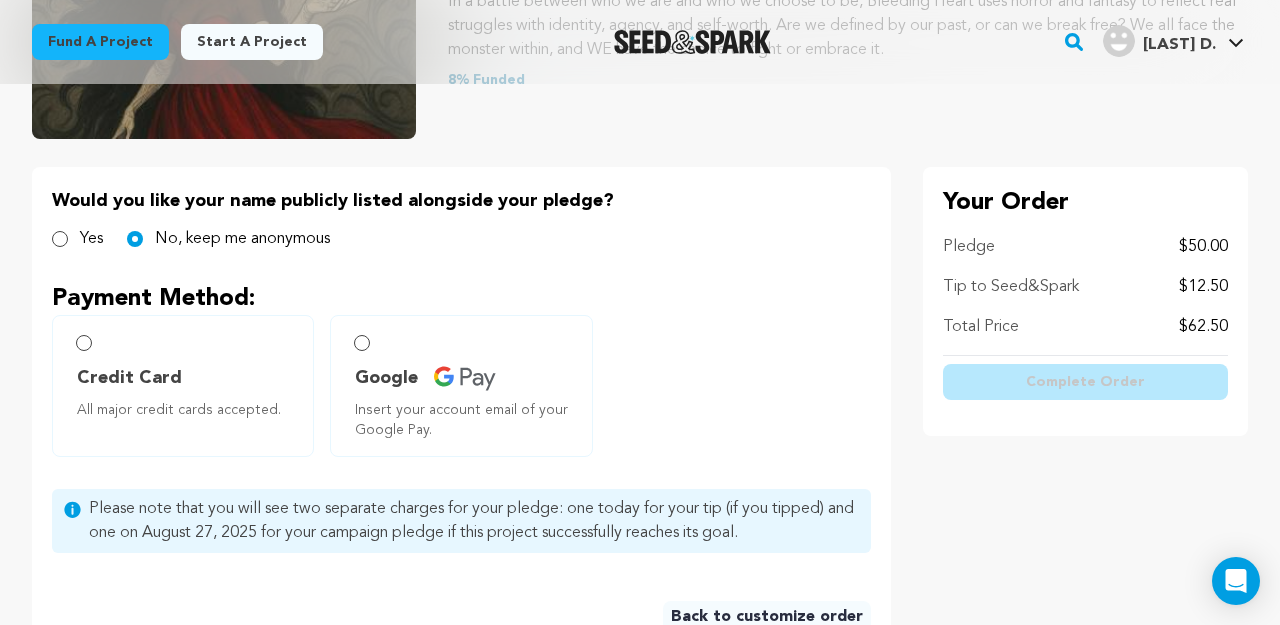 click on "Credit Card
All major credit cards accepted." at bounding box center (183, 386) 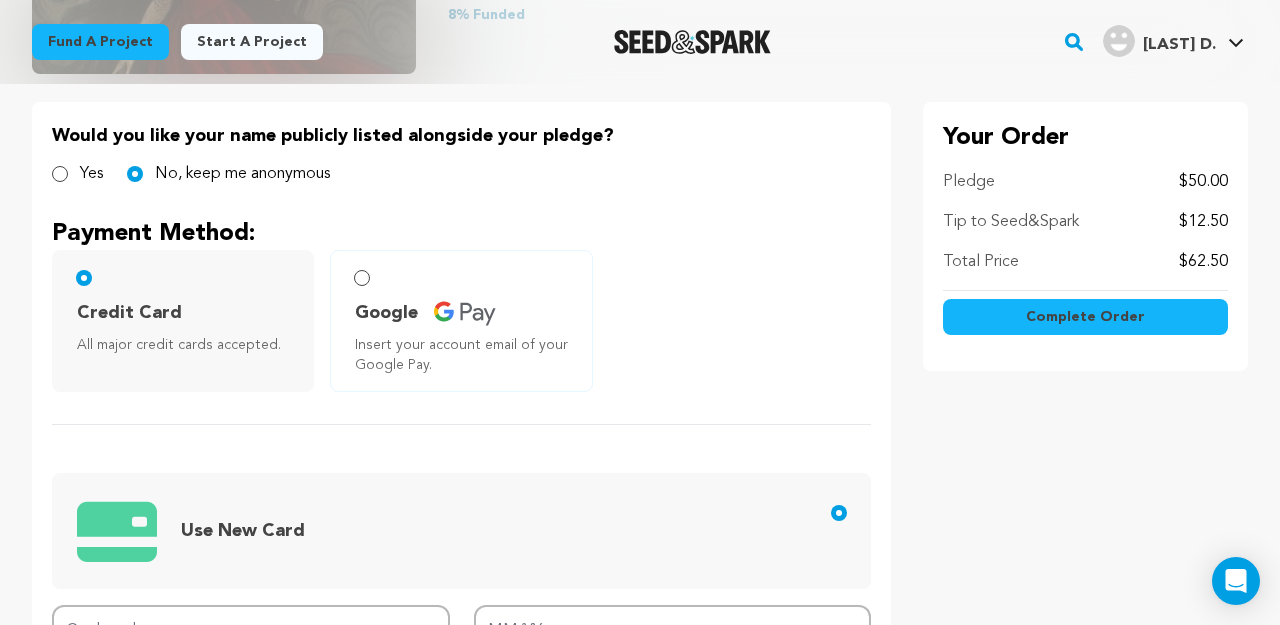 scroll, scrollTop: 303, scrollLeft: 0, axis: vertical 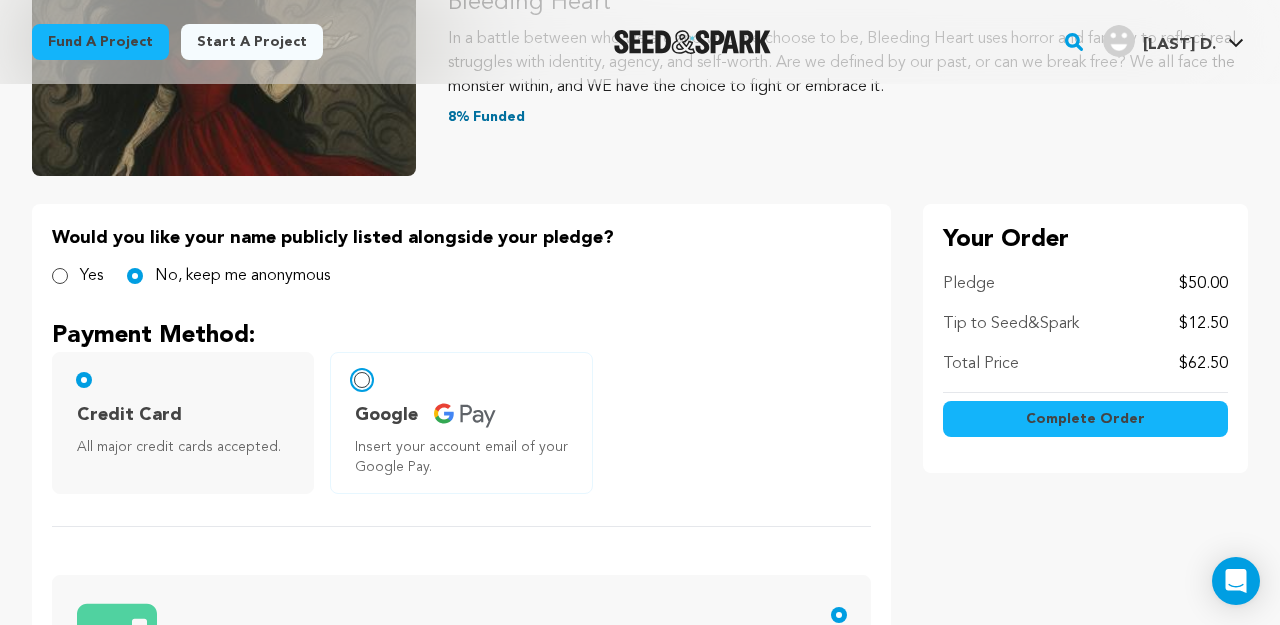 click on "Google
Insert your account email of your Google Pay." at bounding box center [362, 380] 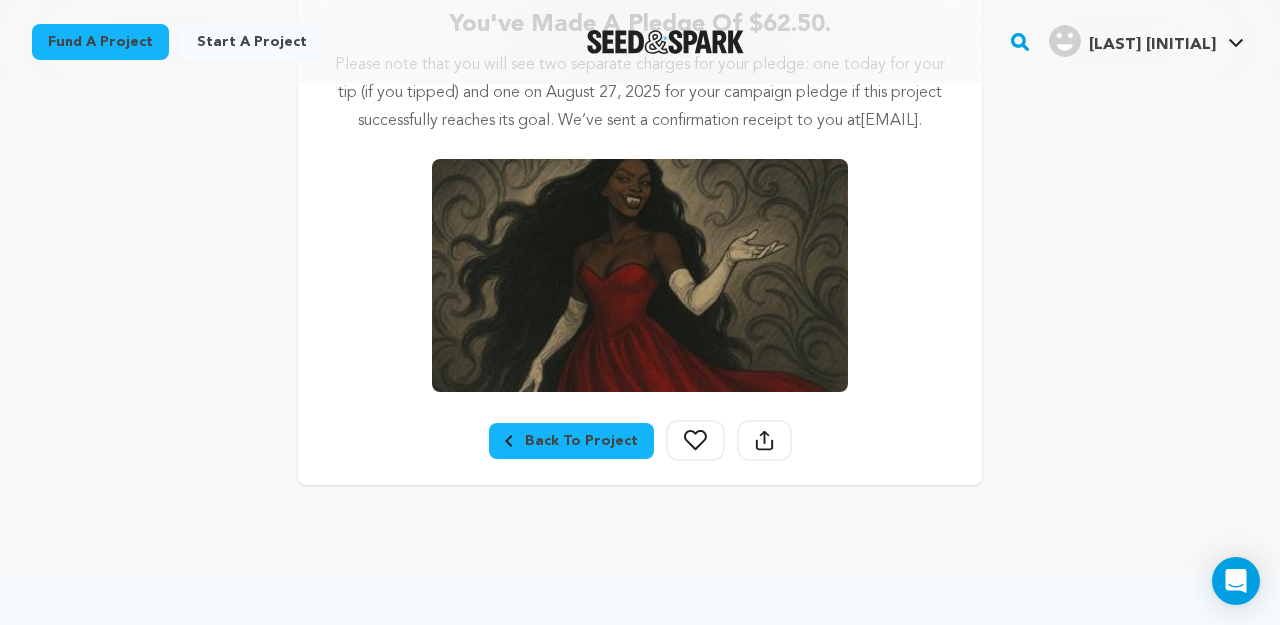 scroll, scrollTop: 0, scrollLeft: 0, axis: both 